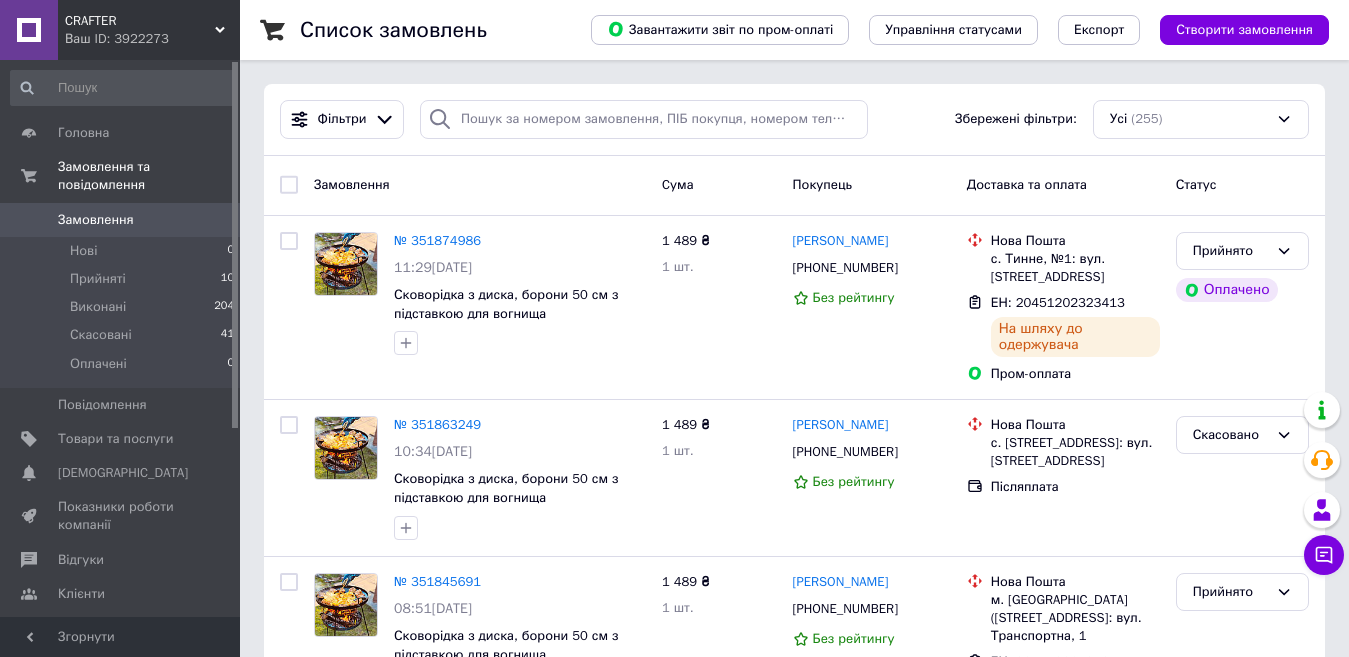 scroll, scrollTop: 0, scrollLeft: 0, axis: both 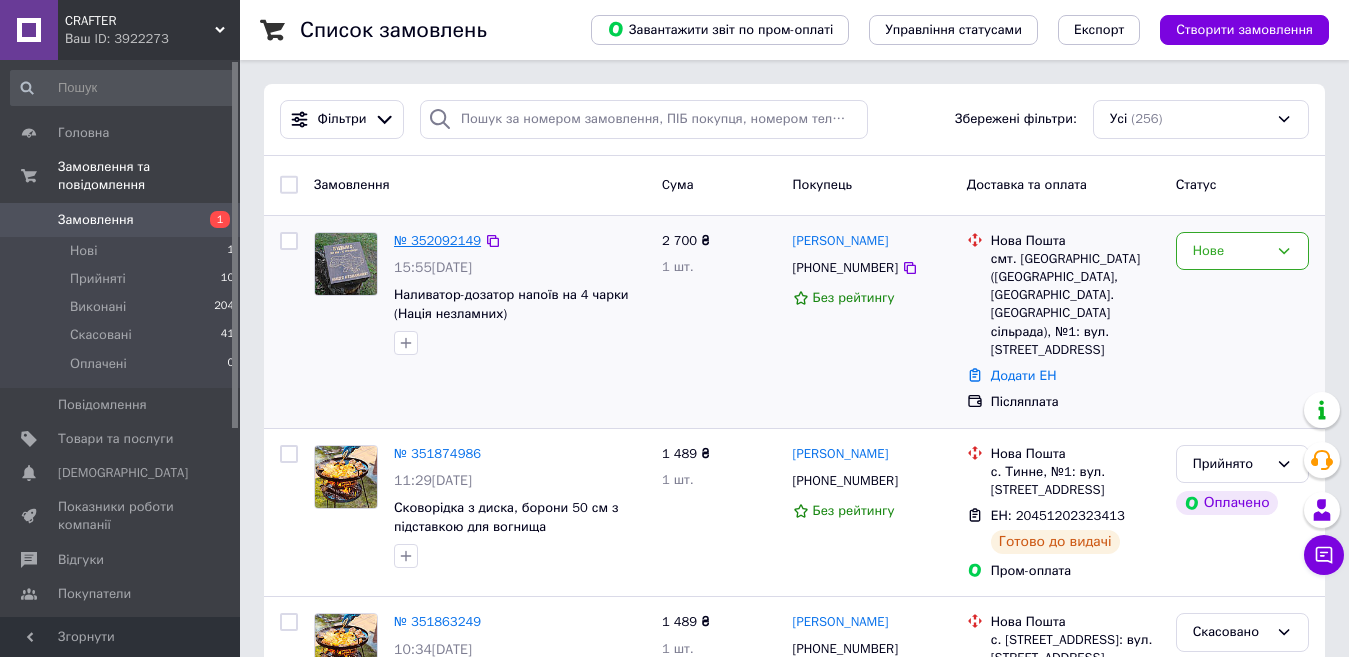 click on "№ 352092149" at bounding box center (437, 240) 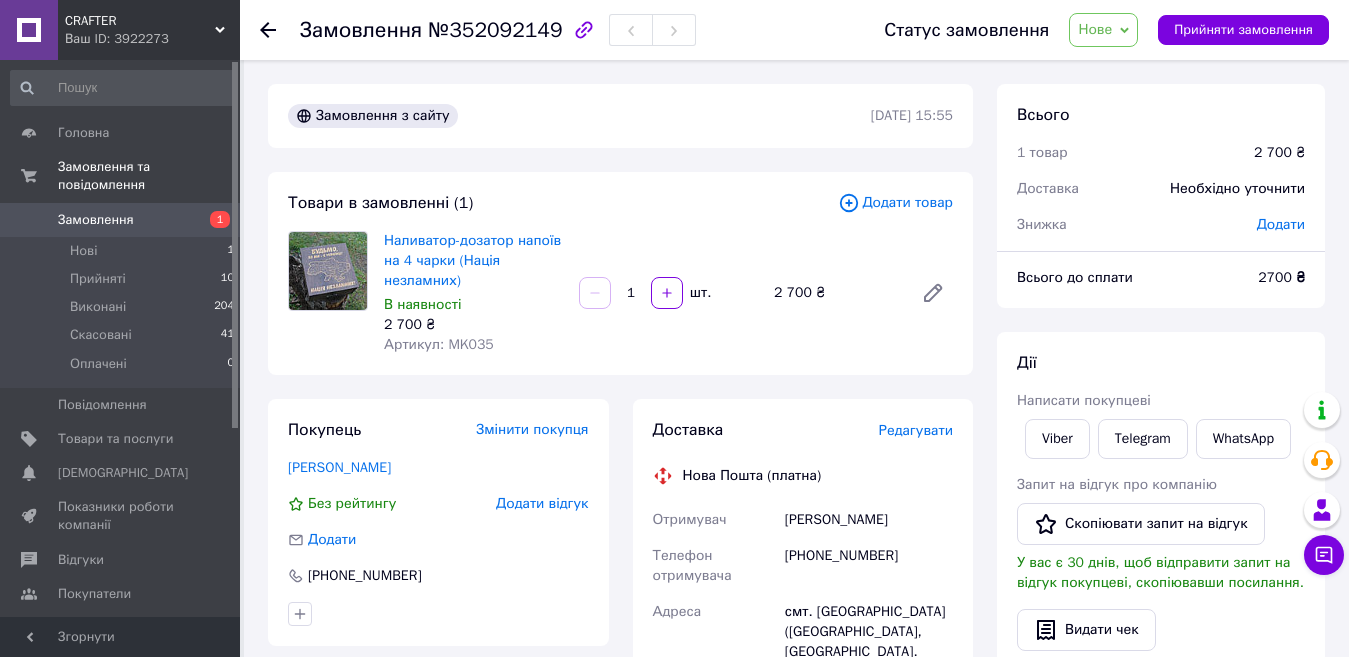 click on "Доставка Редагувати Нова Пошта (платна) Отримувач Олійник Богдан Телефон отримувача +380990231031 Адреса смт. Олександрівка (Донецька обл., Краматорський р-н. Олександрівська сільрада), №1: вул. Самарська, 1 Дата відправки 10.07.2025 Платник Отримувач Оціночна вартість 2 700 ₴ Сума післяплати 2 700 ₴ Комісія за післяплату 74 ₴ Платник комісії післяплати Отримувач Передати номер або Згенерувати ЕН" at bounding box center (803, 799) 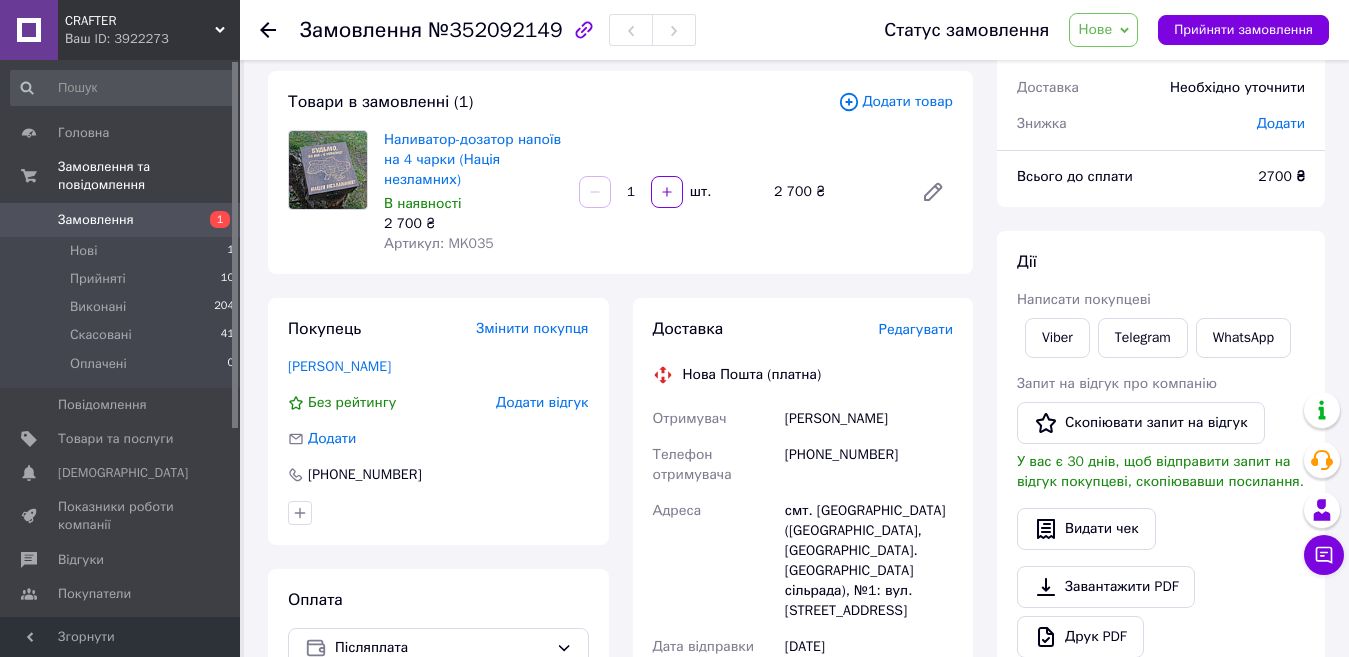 scroll, scrollTop: 100, scrollLeft: 0, axis: vertical 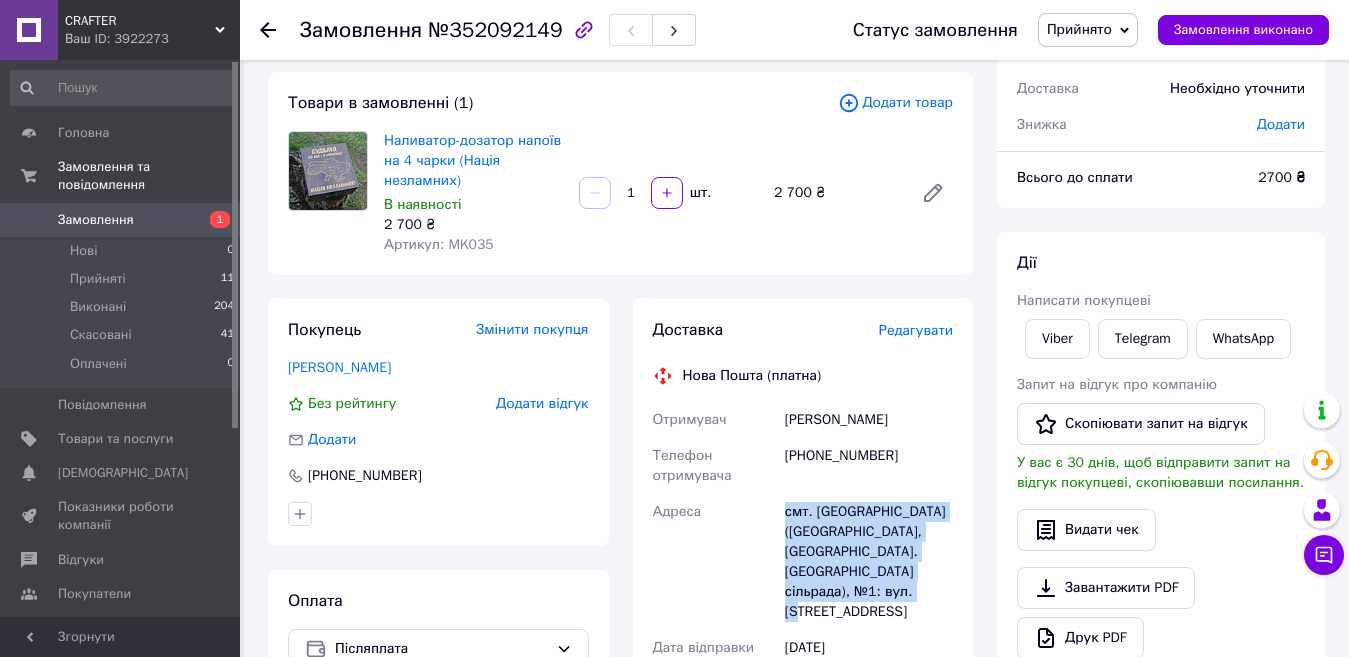 drag, startPoint x: 786, startPoint y: 511, endPoint x: 866, endPoint y: 605, distance: 123.4342 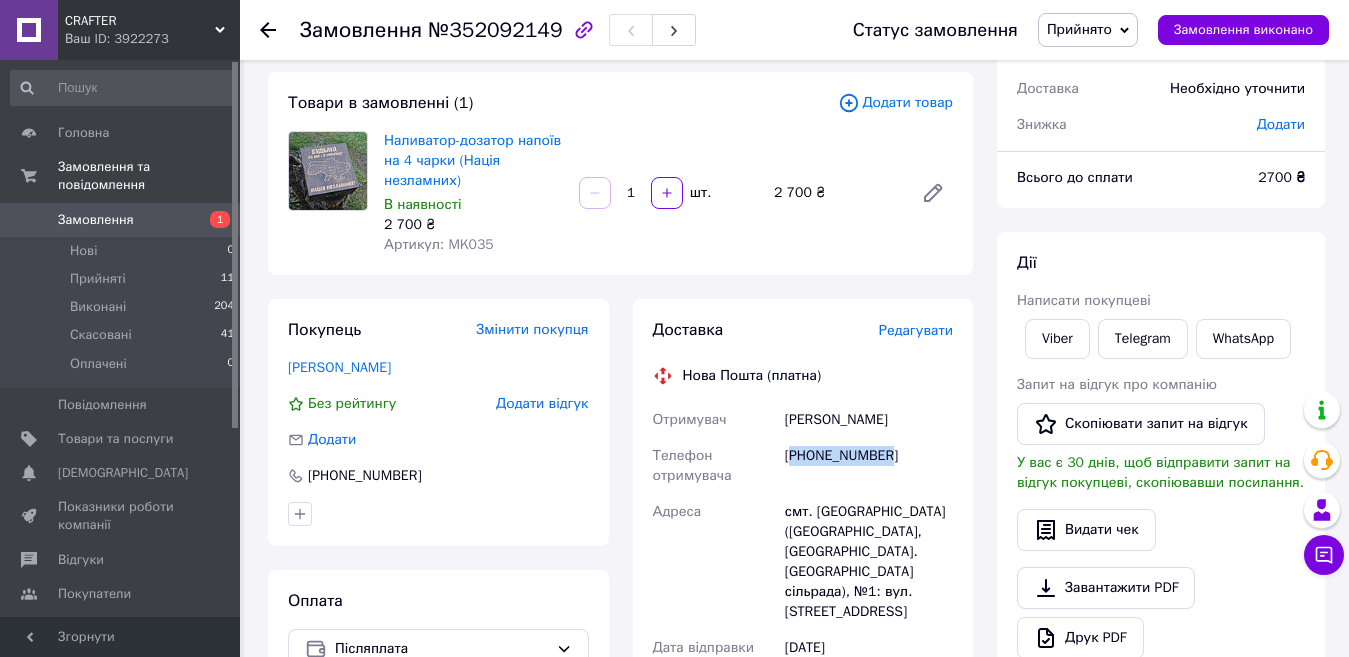 drag, startPoint x: 886, startPoint y: 461, endPoint x: 796, endPoint y: 459, distance: 90.02222 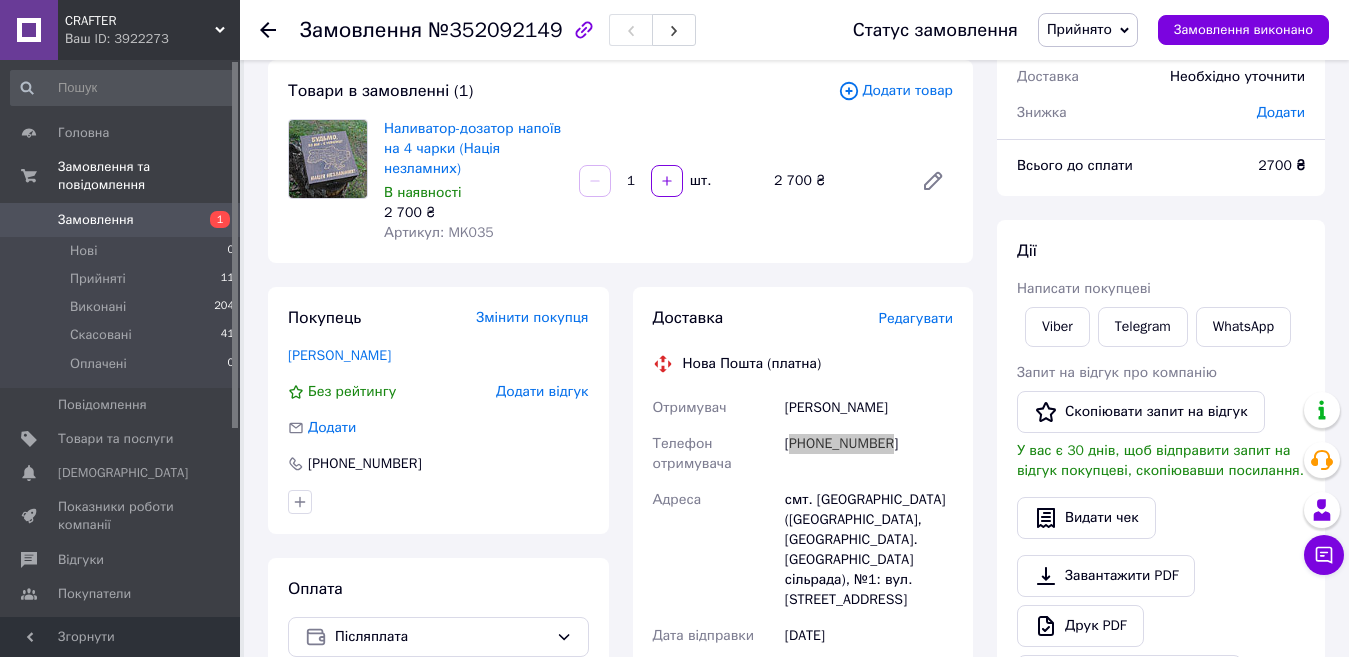 scroll, scrollTop: 100, scrollLeft: 0, axis: vertical 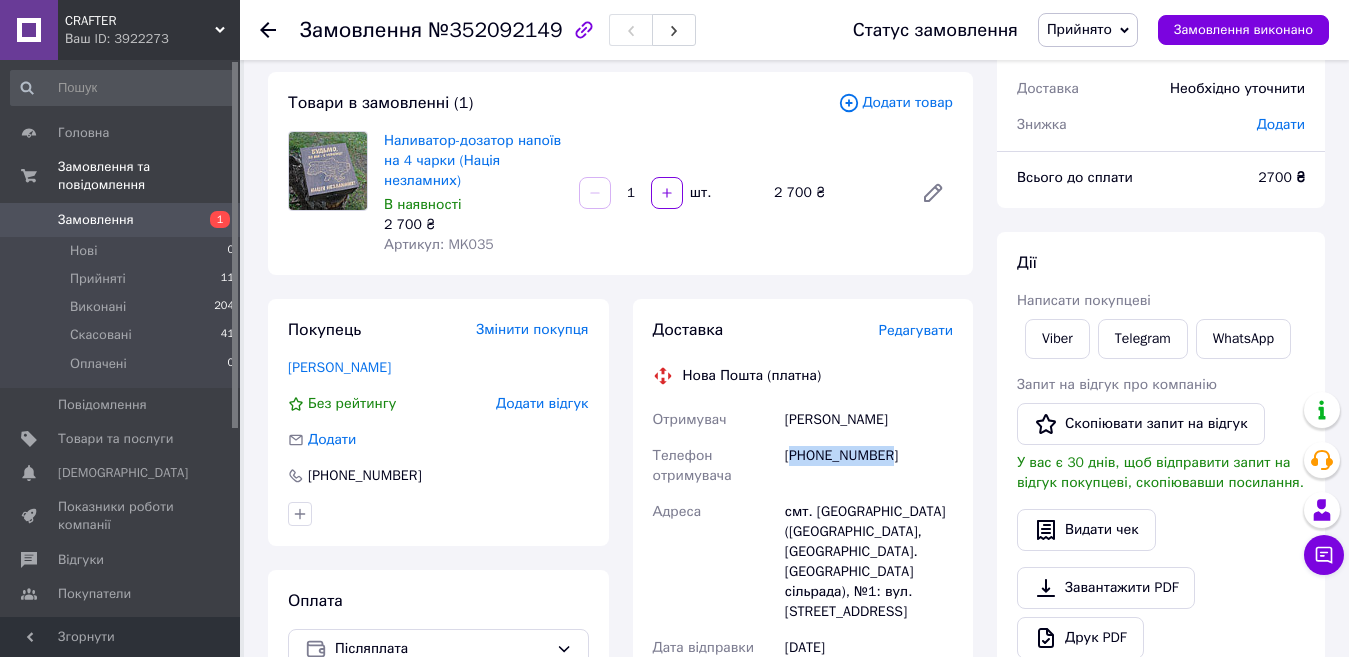 click on "[PHONE_NUMBER]" at bounding box center [869, 466] 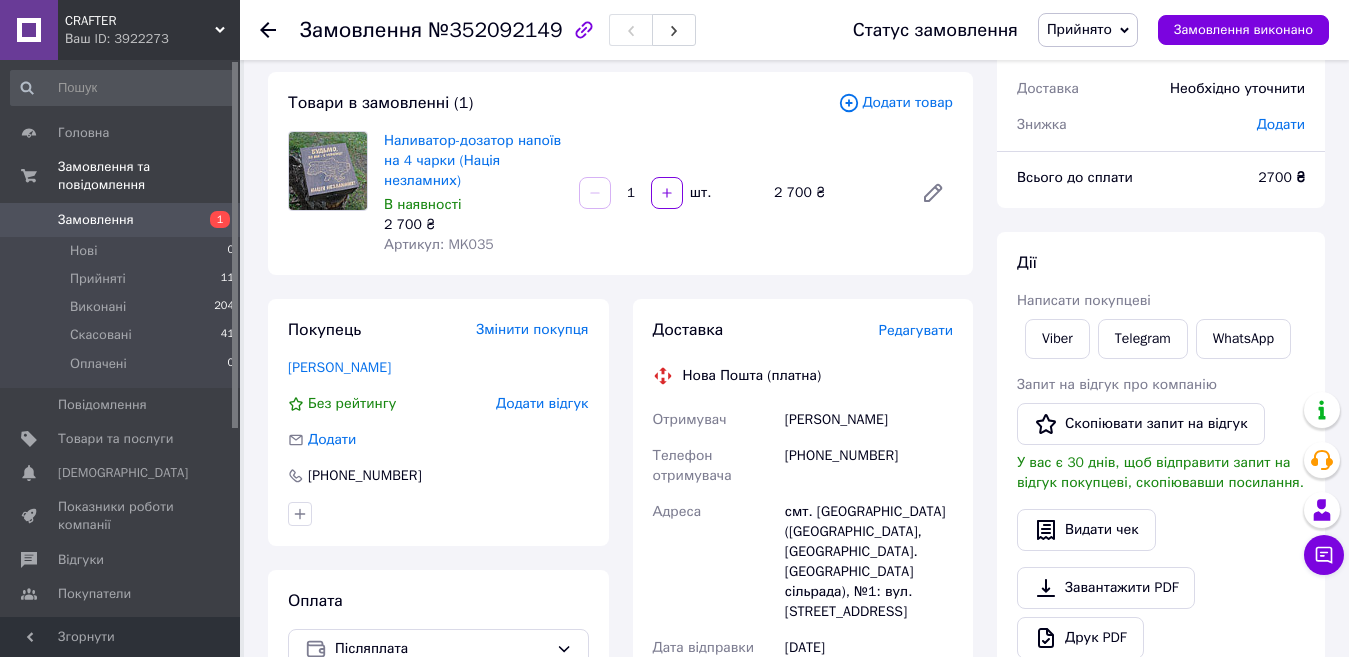 drag, startPoint x: 897, startPoint y: 425, endPoint x: 787, endPoint y: 420, distance: 110.11358 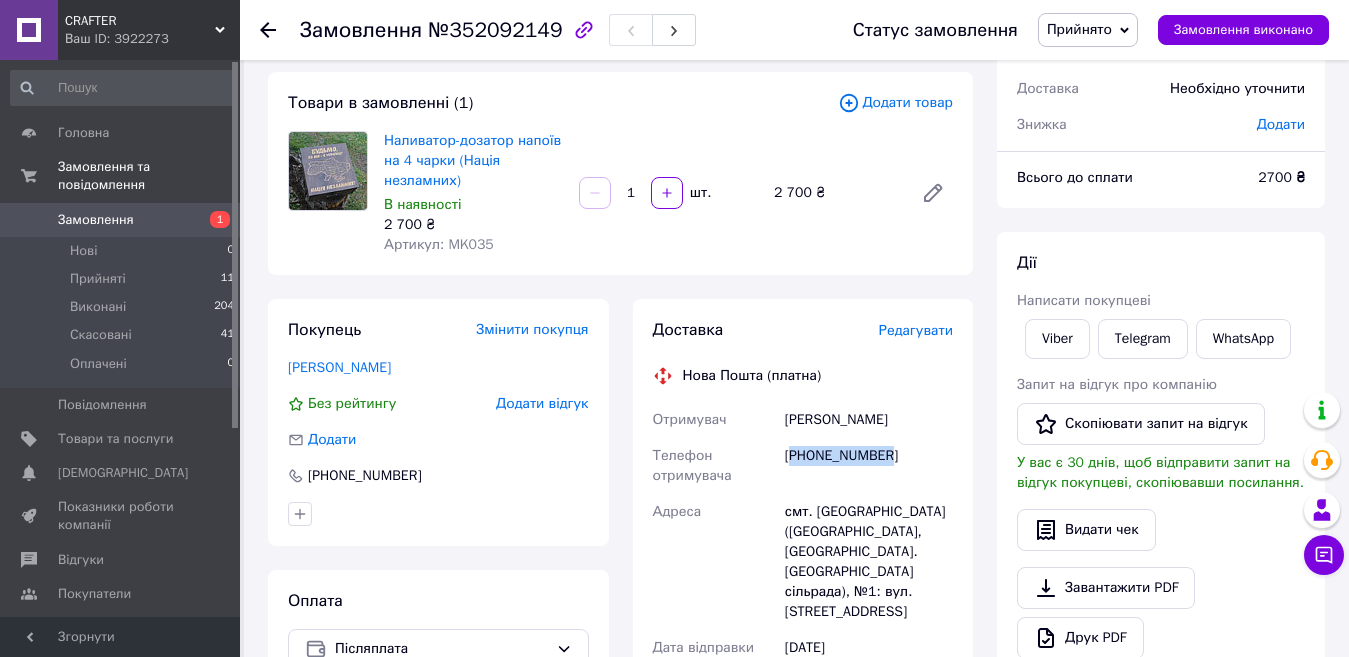 drag, startPoint x: 889, startPoint y: 451, endPoint x: 798, endPoint y: 455, distance: 91.08787 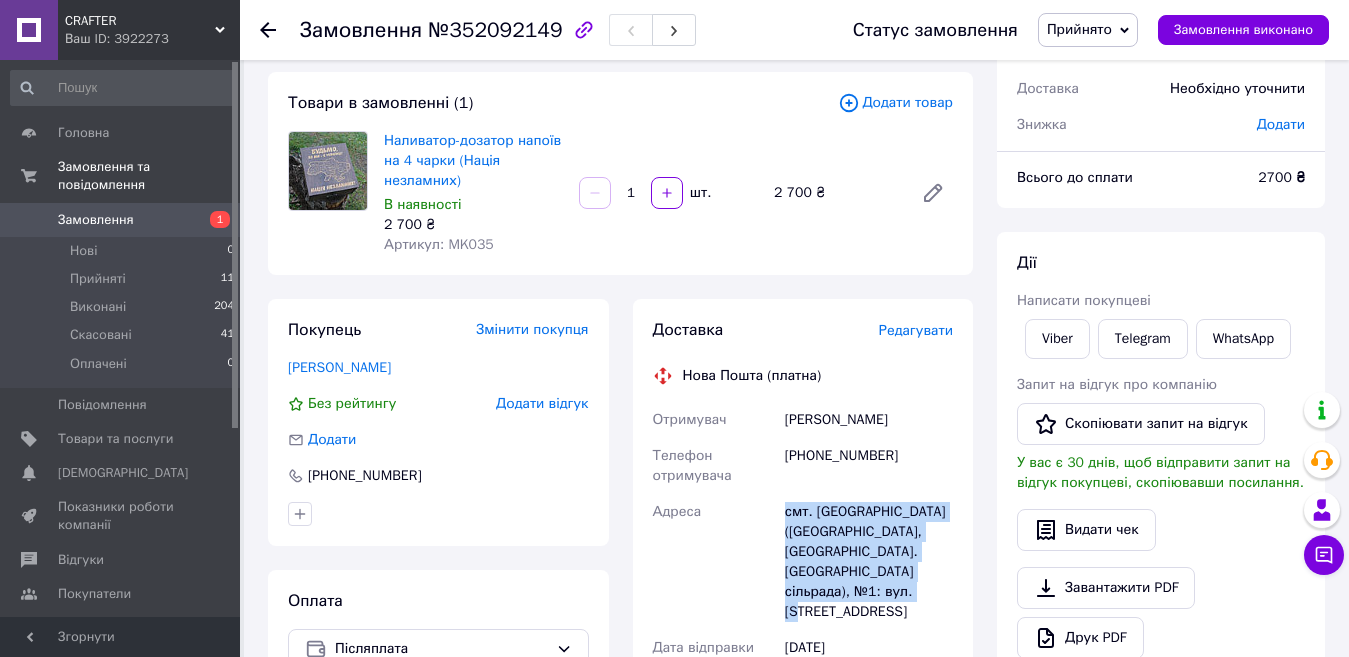 drag, startPoint x: 785, startPoint y: 513, endPoint x: 872, endPoint y: 607, distance: 128.082 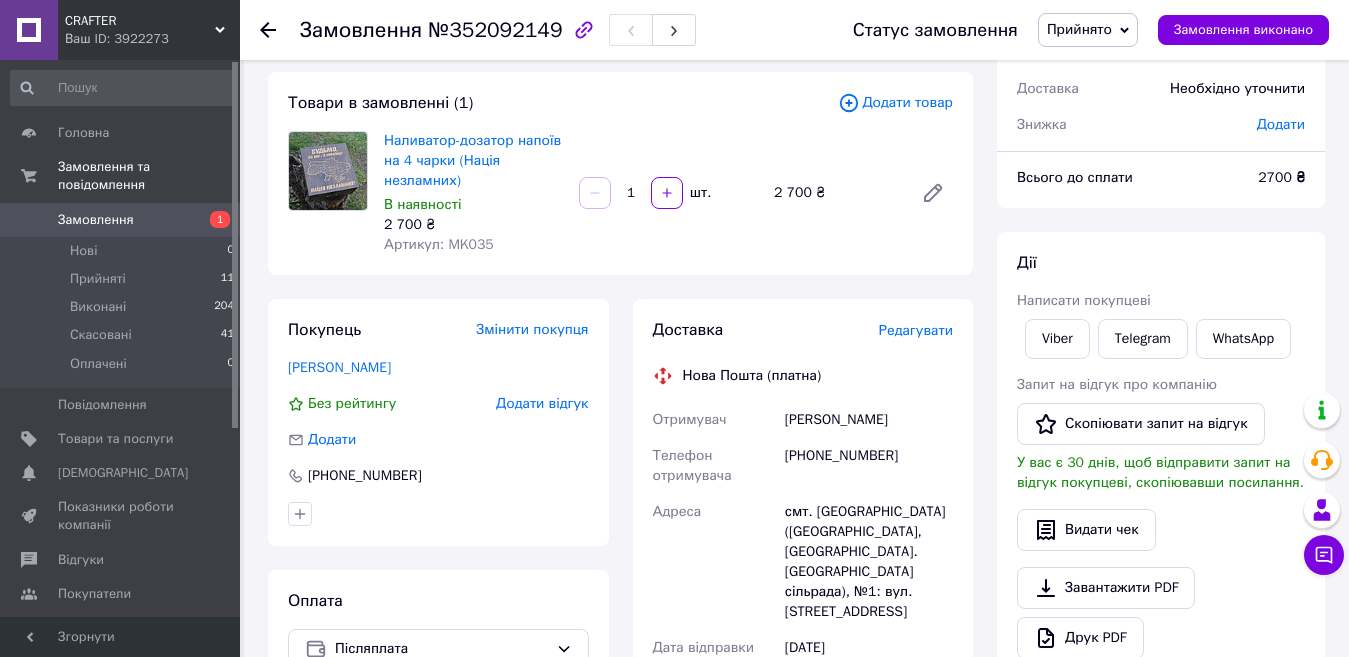 click 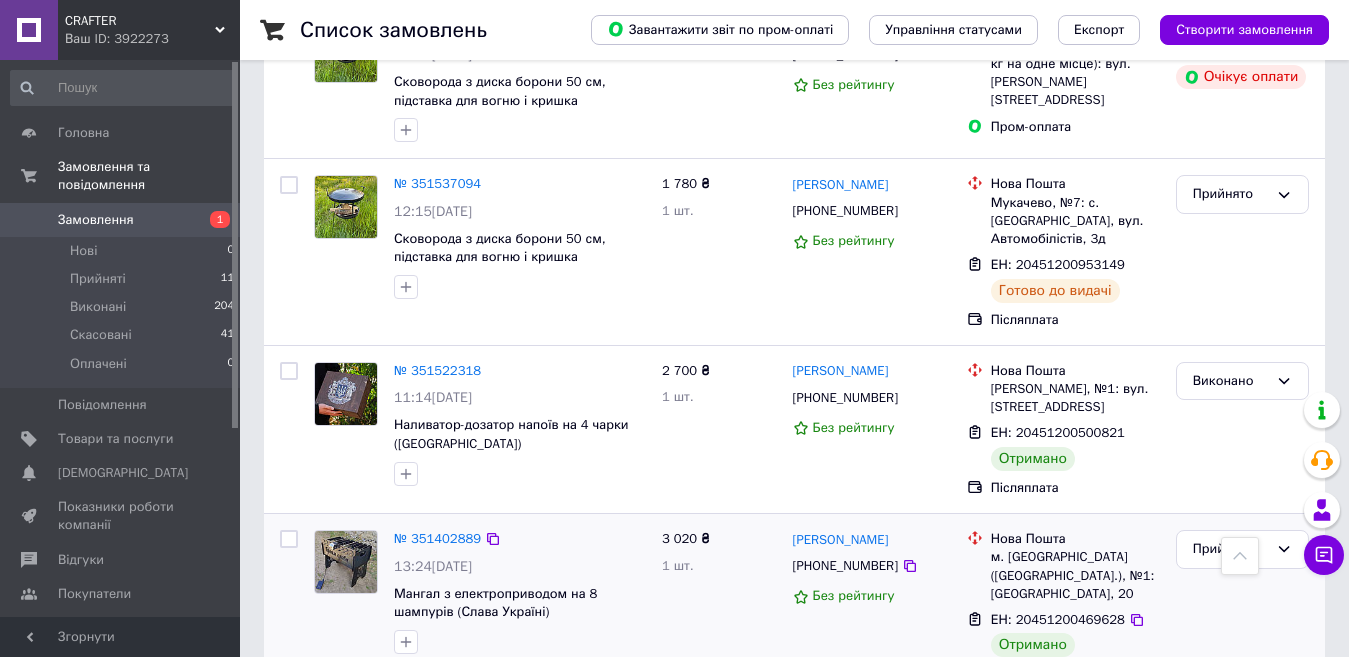 scroll, scrollTop: 2000, scrollLeft: 0, axis: vertical 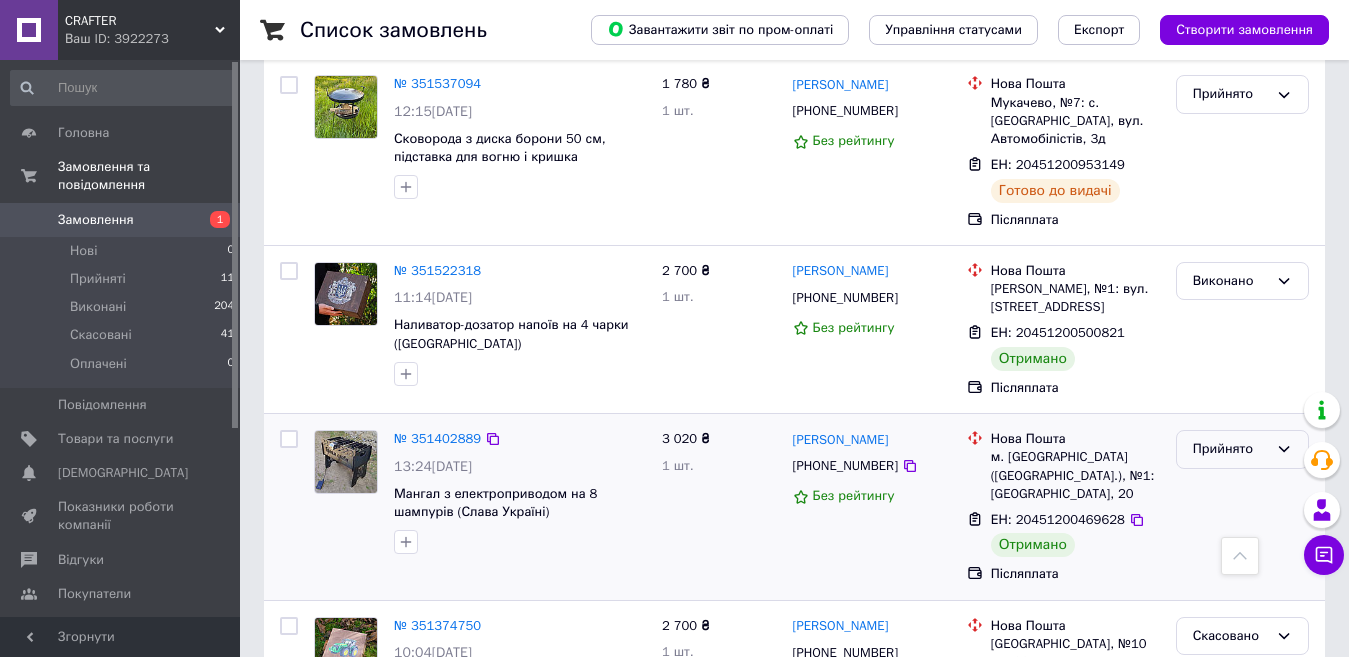 click on "Прийнято" at bounding box center [1230, 449] 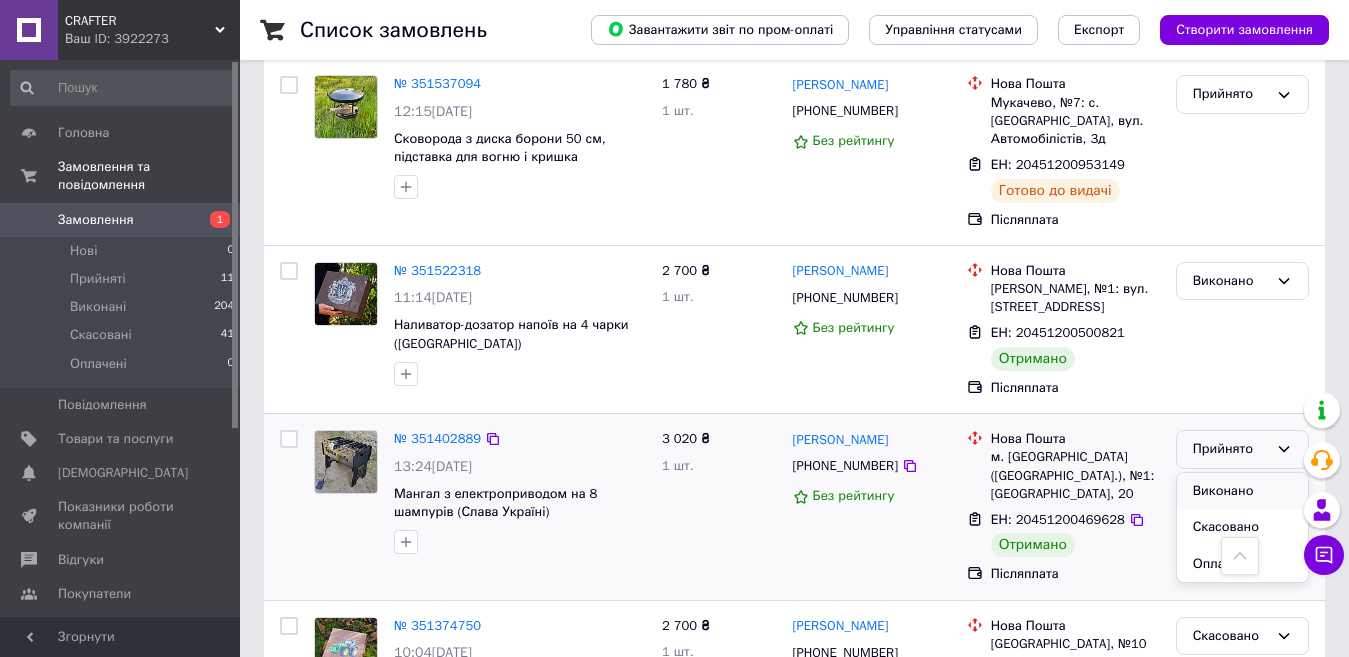 click on "Виконано" at bounding box center (1242, 491) 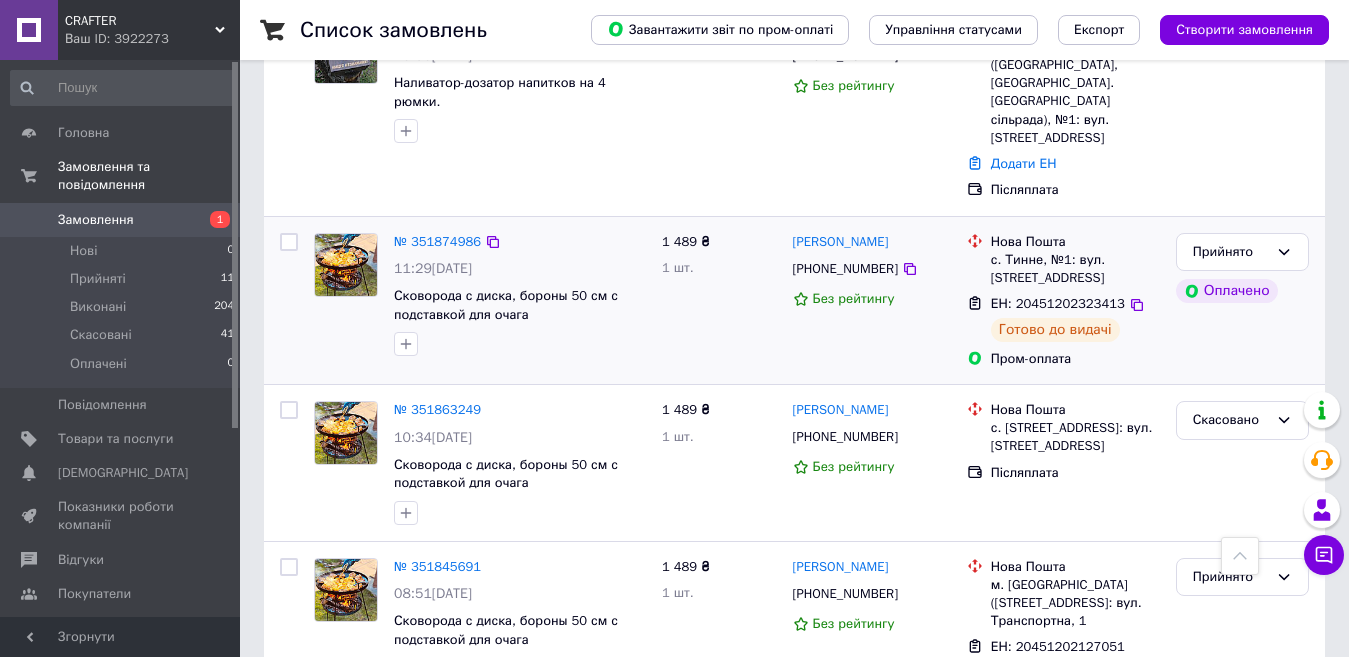 scroll, scrollTop: 100, scrollLeft: 0, axis: vertical 